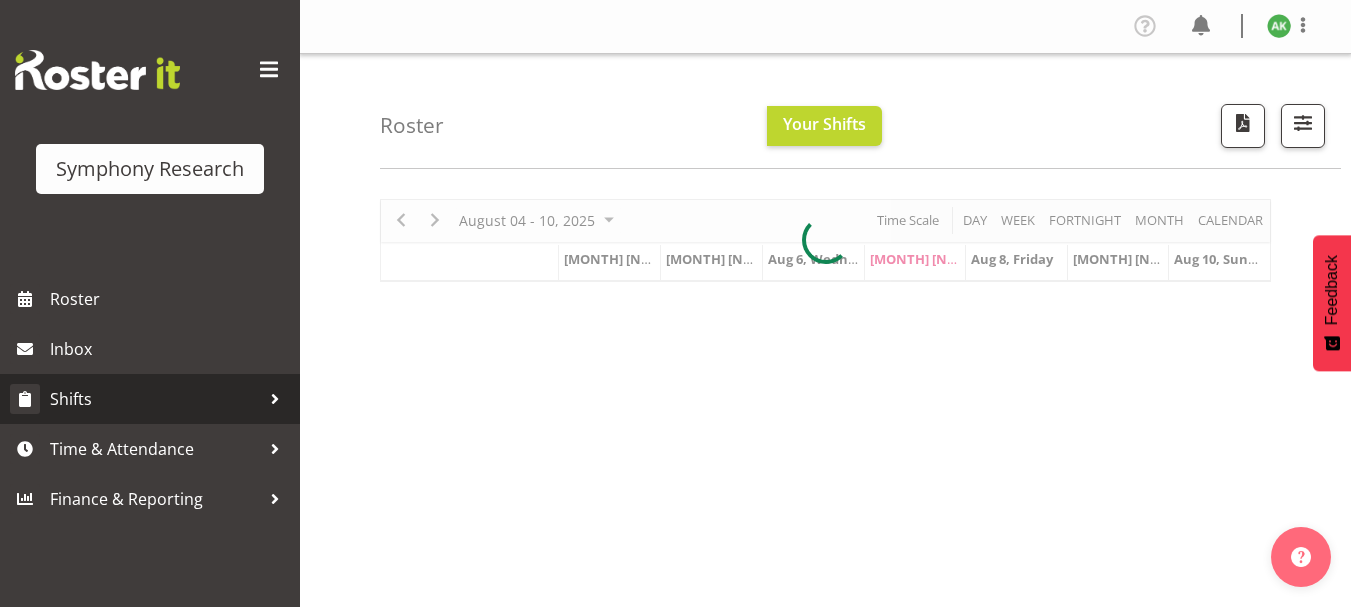scroll, scrollTop: 0, scrollLeft: 0, axis: both 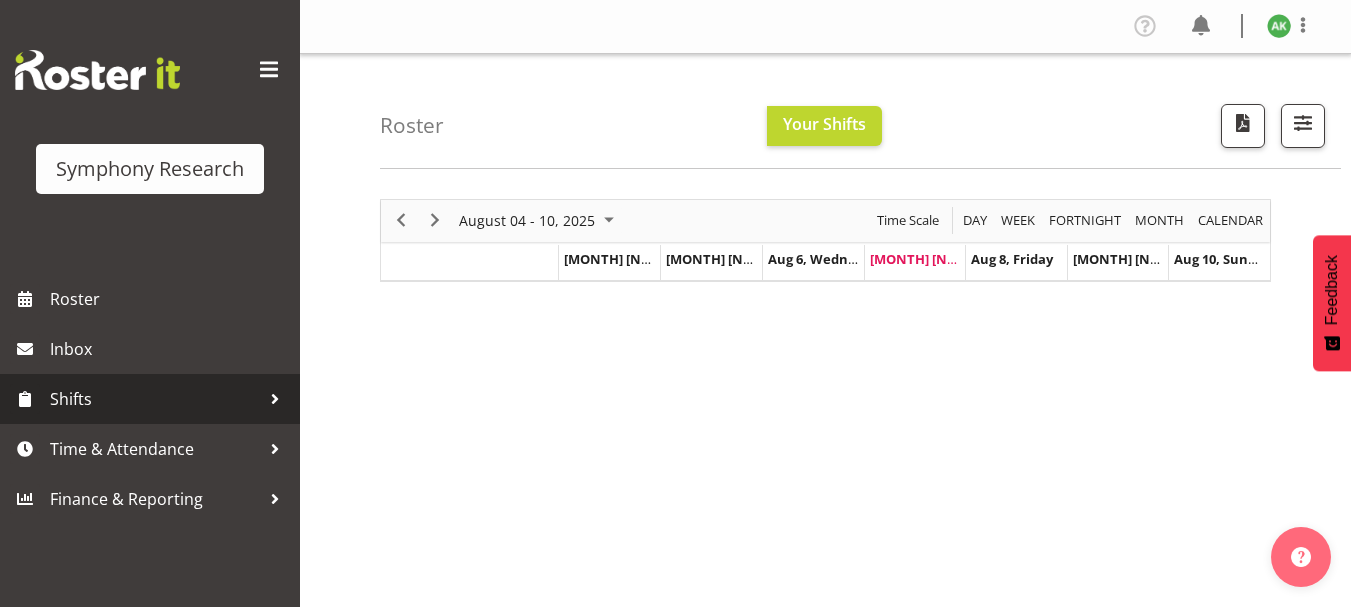 click on "Shifts" at bounding box center [155, 399] 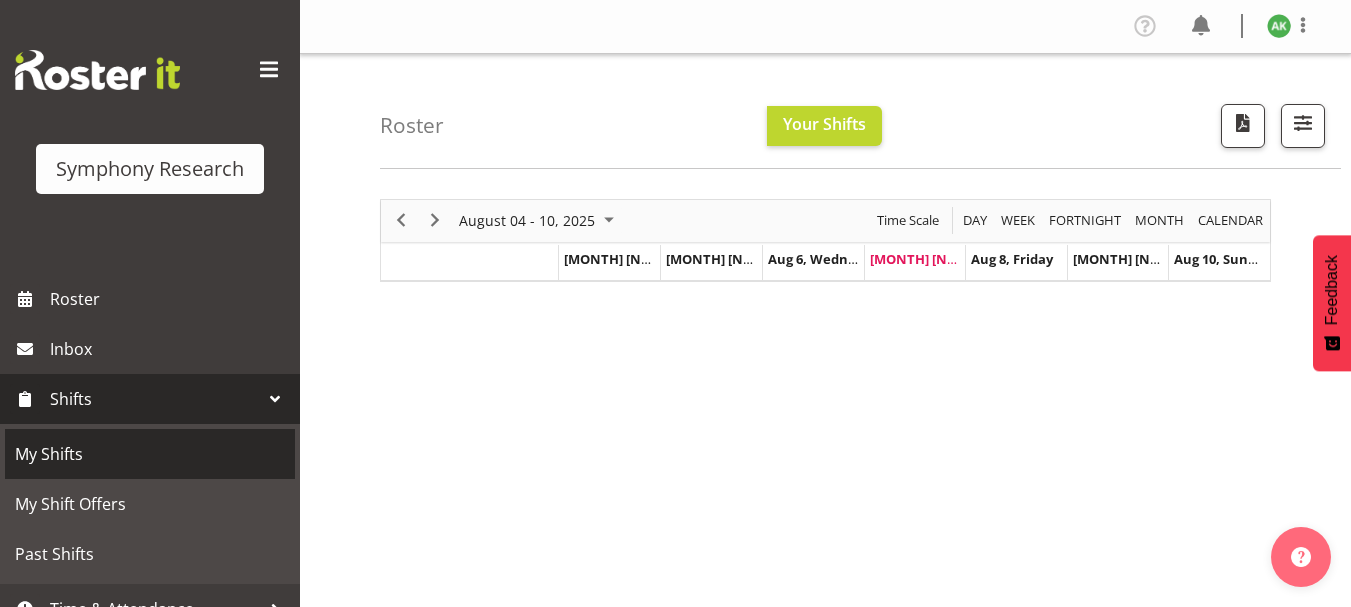 click on "My Shifts" at bounding box center (150, 454) 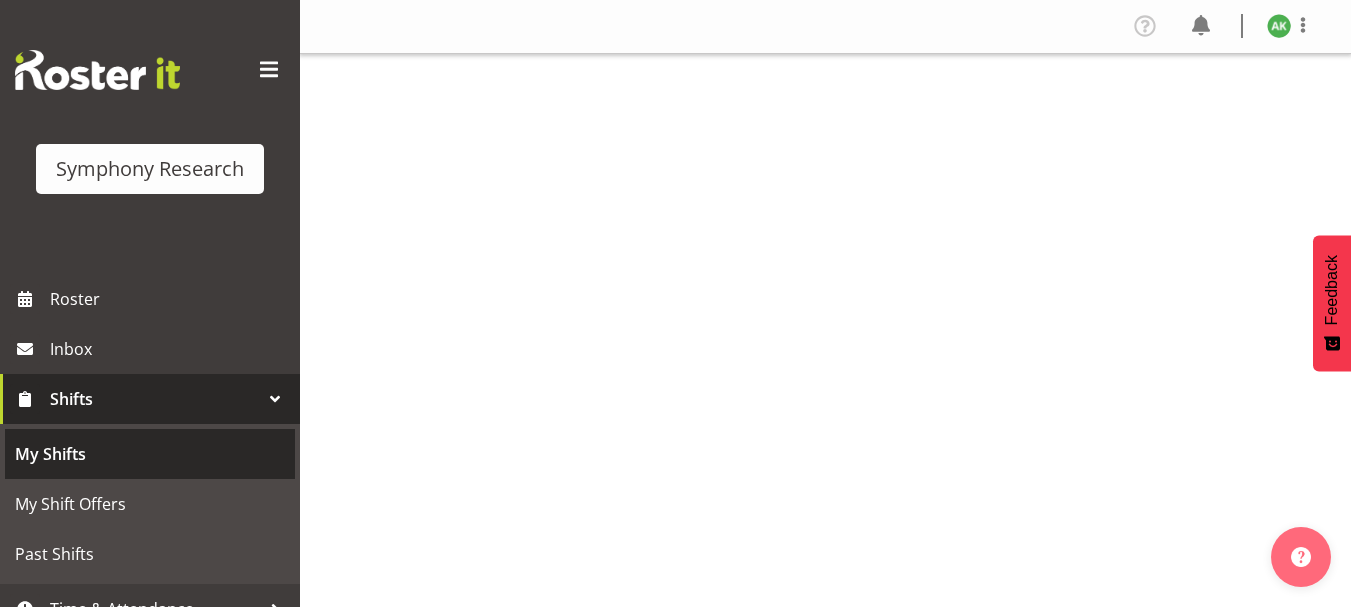 scroll, scrollTop: 0, scrollLeft: 0, axis: both 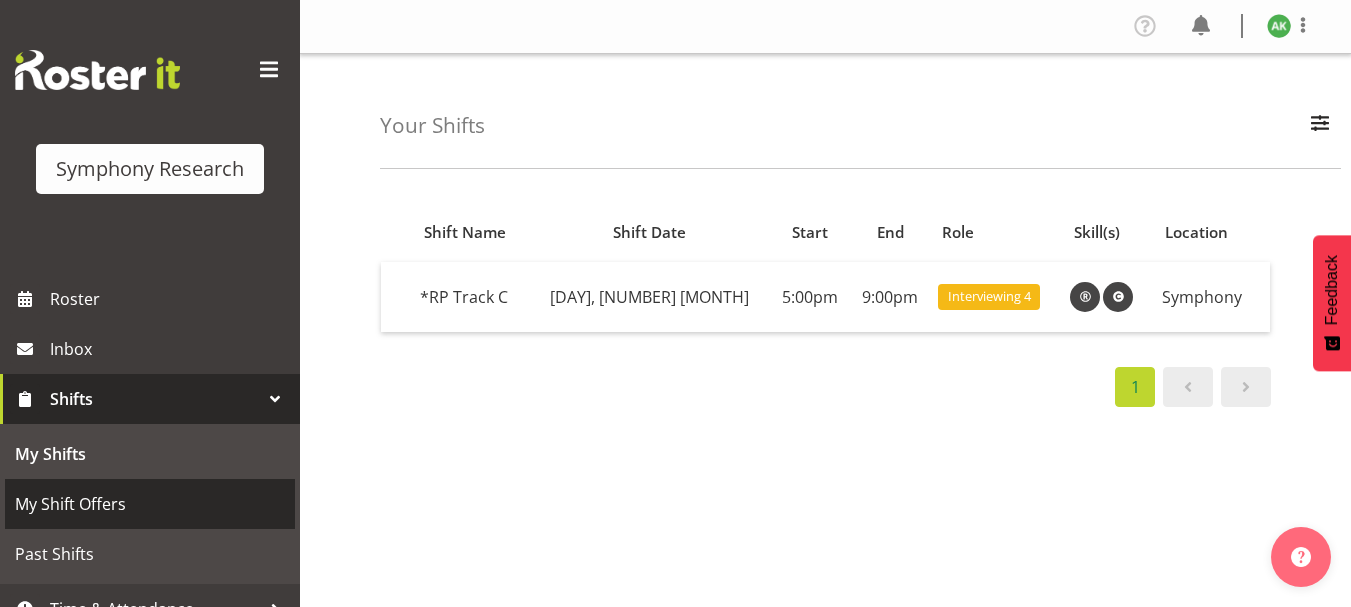 click on "My Shift Offers" at bounding box center (150, 504) 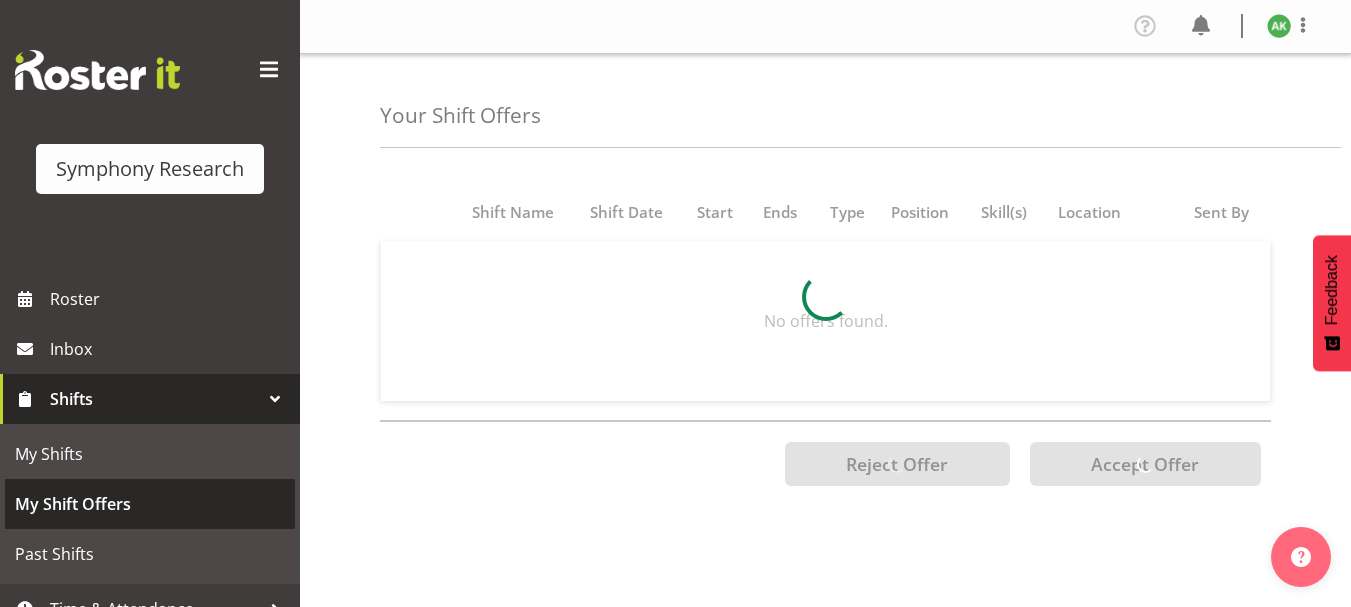 scroll, scrollTop: 0, scrollLeft: 0, axis: both 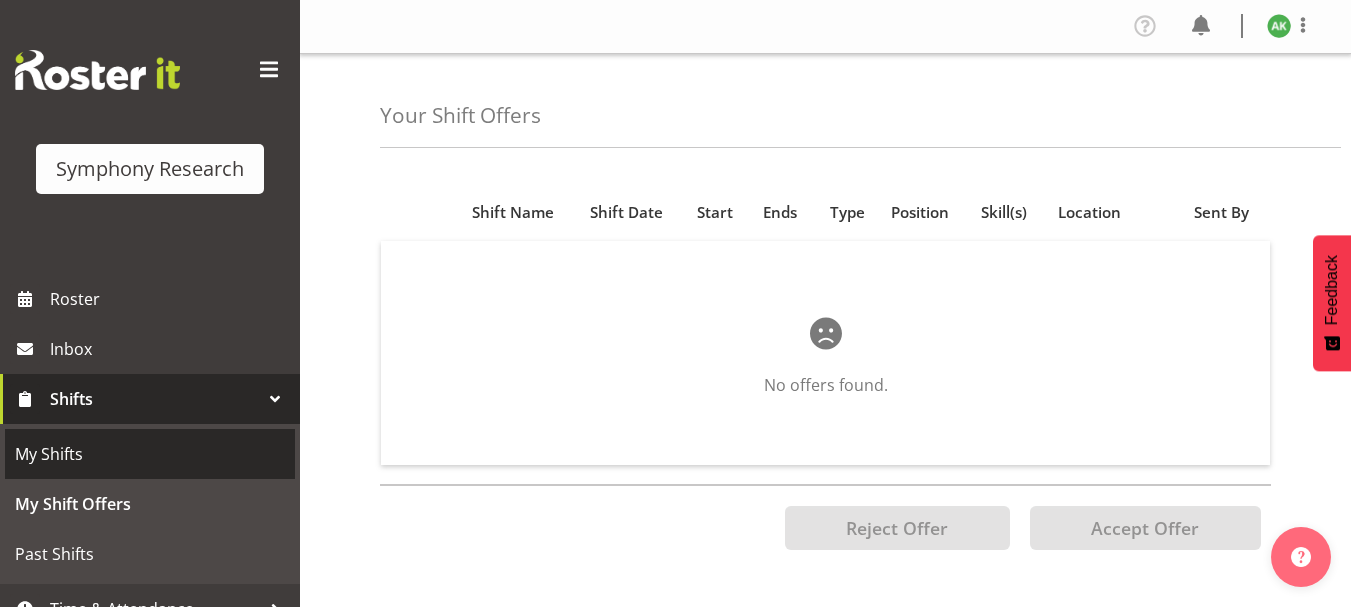 click on "My Shifts" at bounding box center [150, 454] 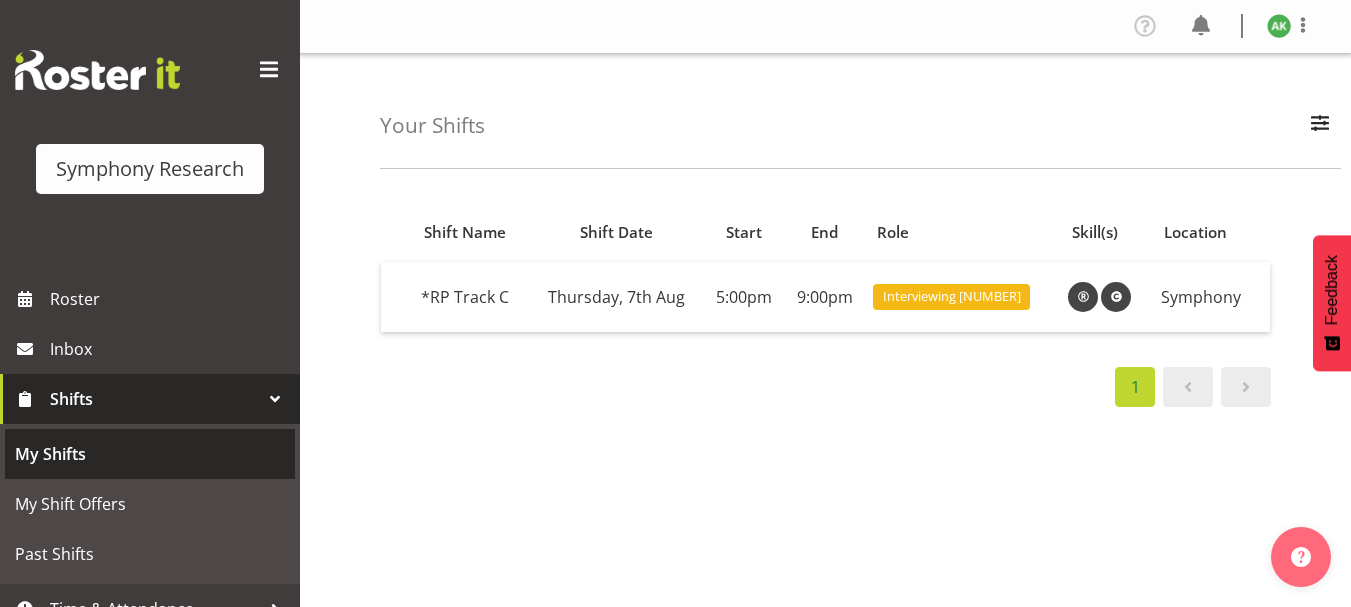 scroll, scrollTop: 0, scrollLeft: 0, axis: both 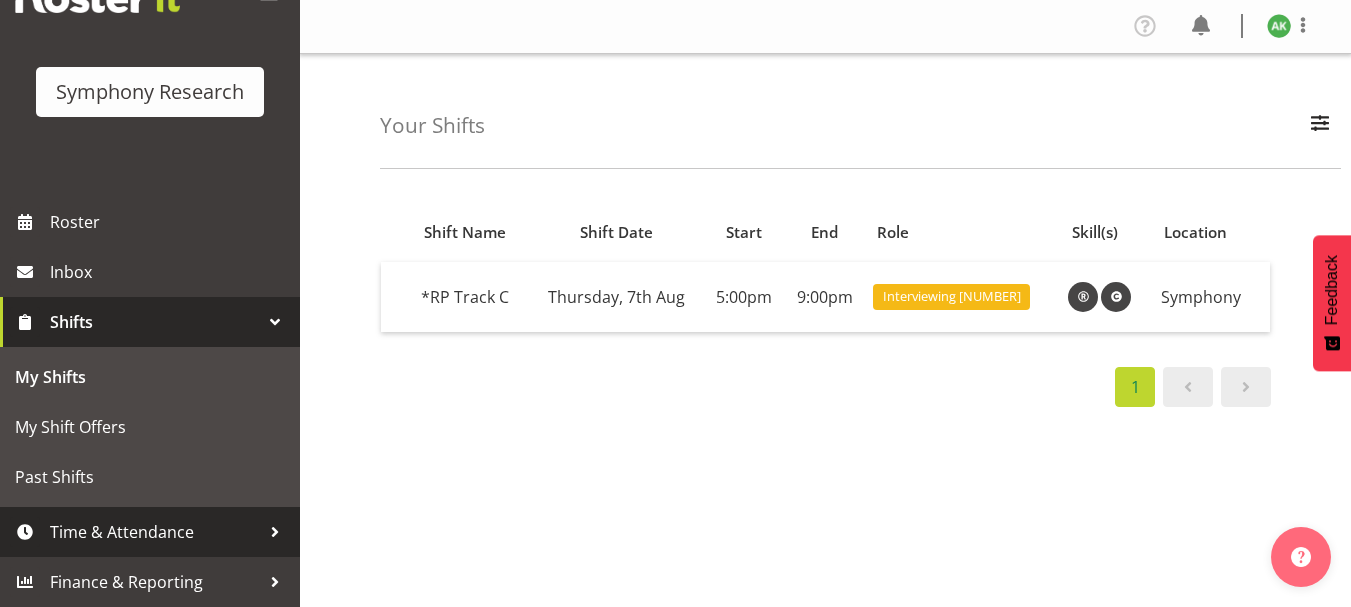 click on "Time & Attendance" at bounding box center (155, 532) 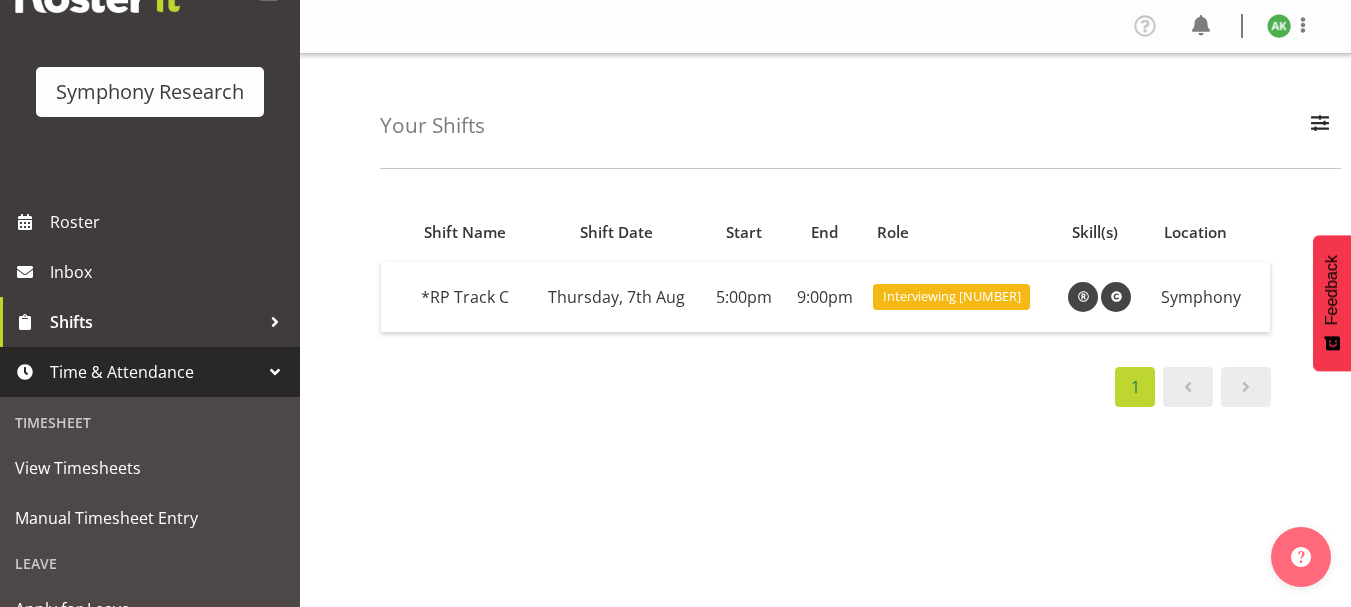click on "Your Shifts     All Locations
Do Not Use
MM
Symphony
Day
Week
Month
All
Apply" at bounding box center (860, 111) 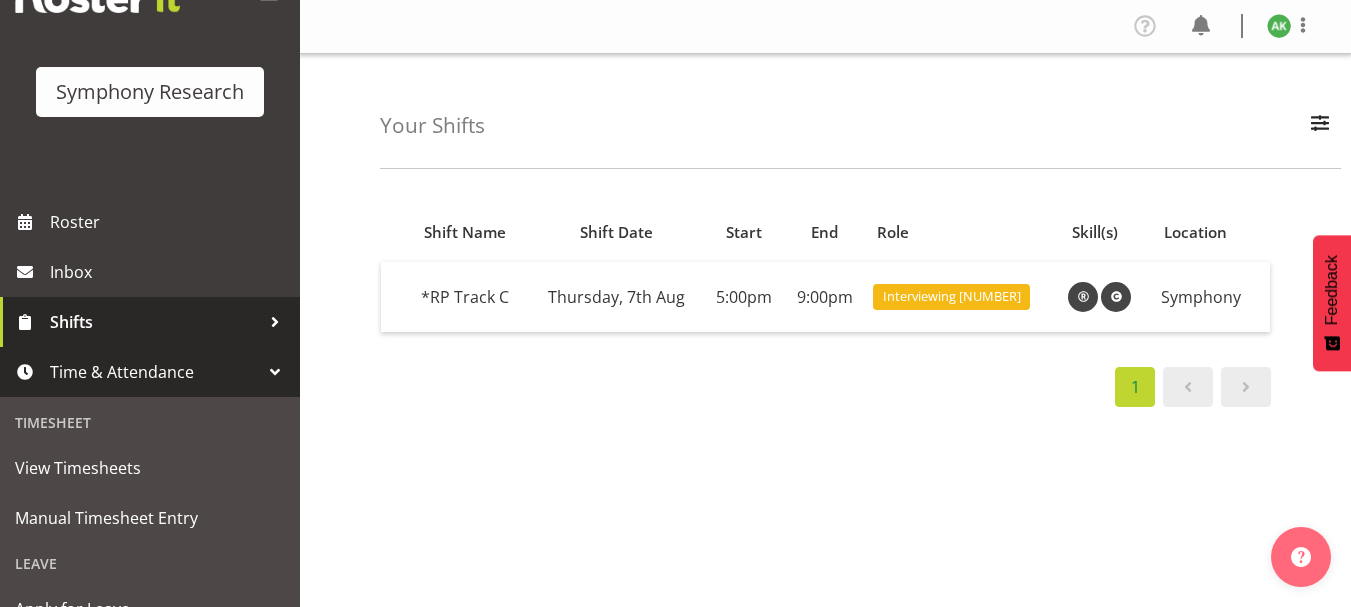 click on "Shifts" at bounding box center [155, 322] 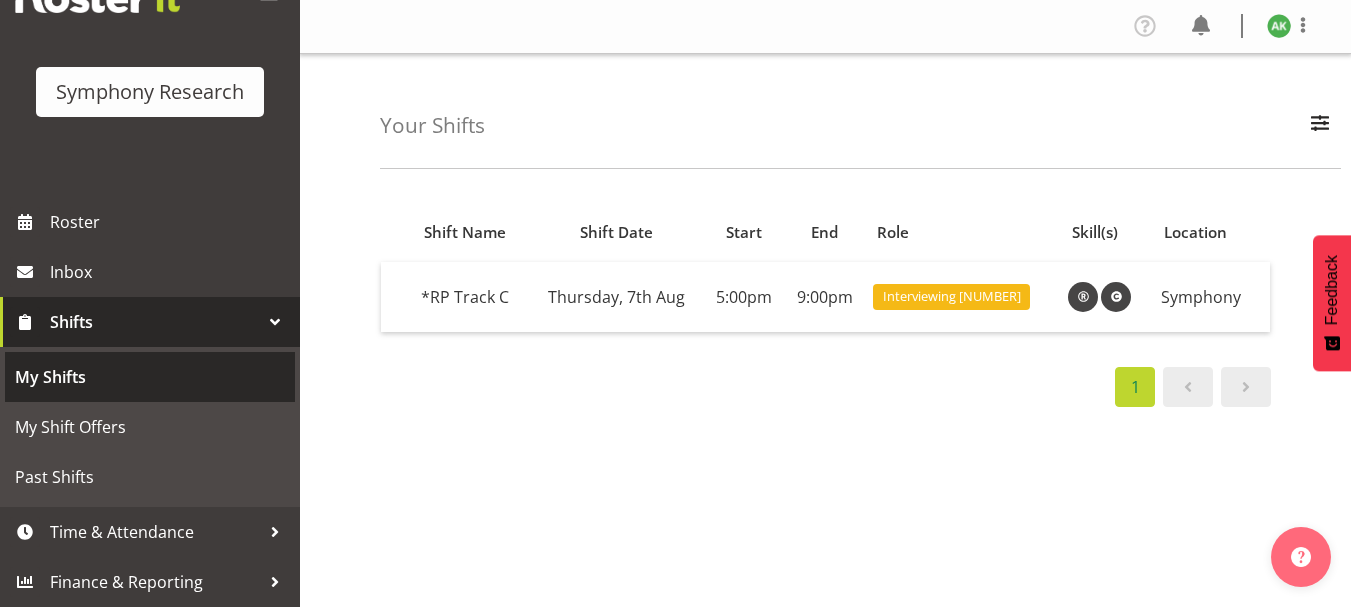 click on "My Shifts" at bounding box center (150, 377) 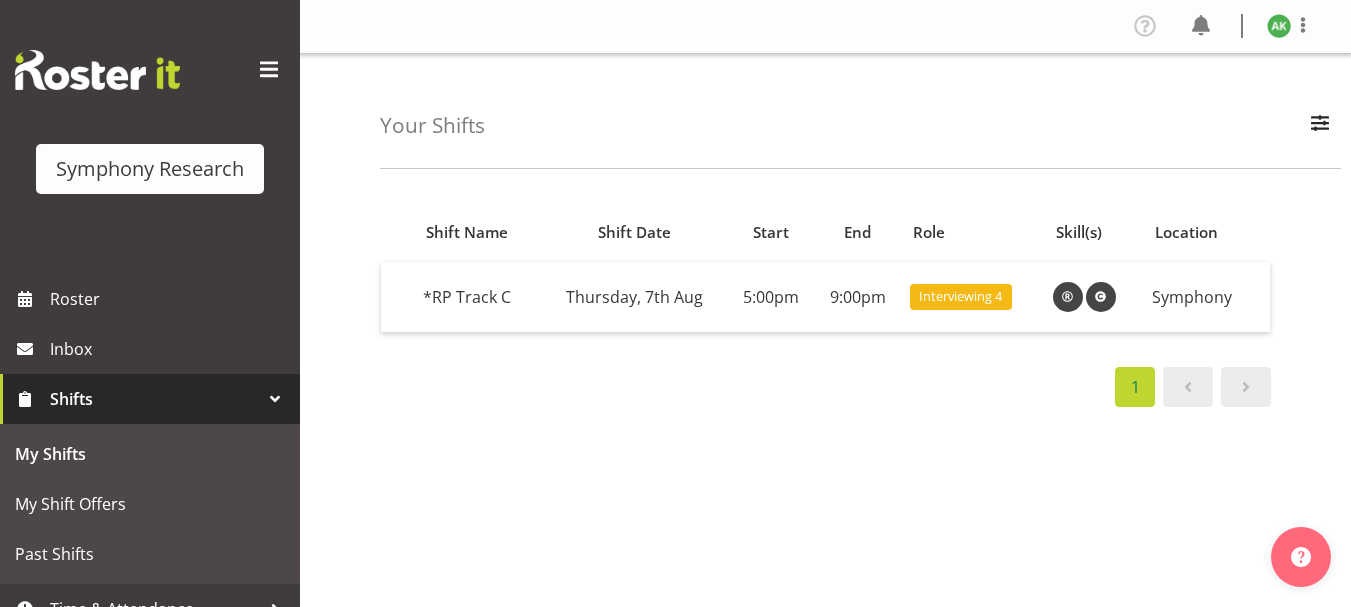 scroll, scrollTop: 0, scrollLeft: 0, axis: both 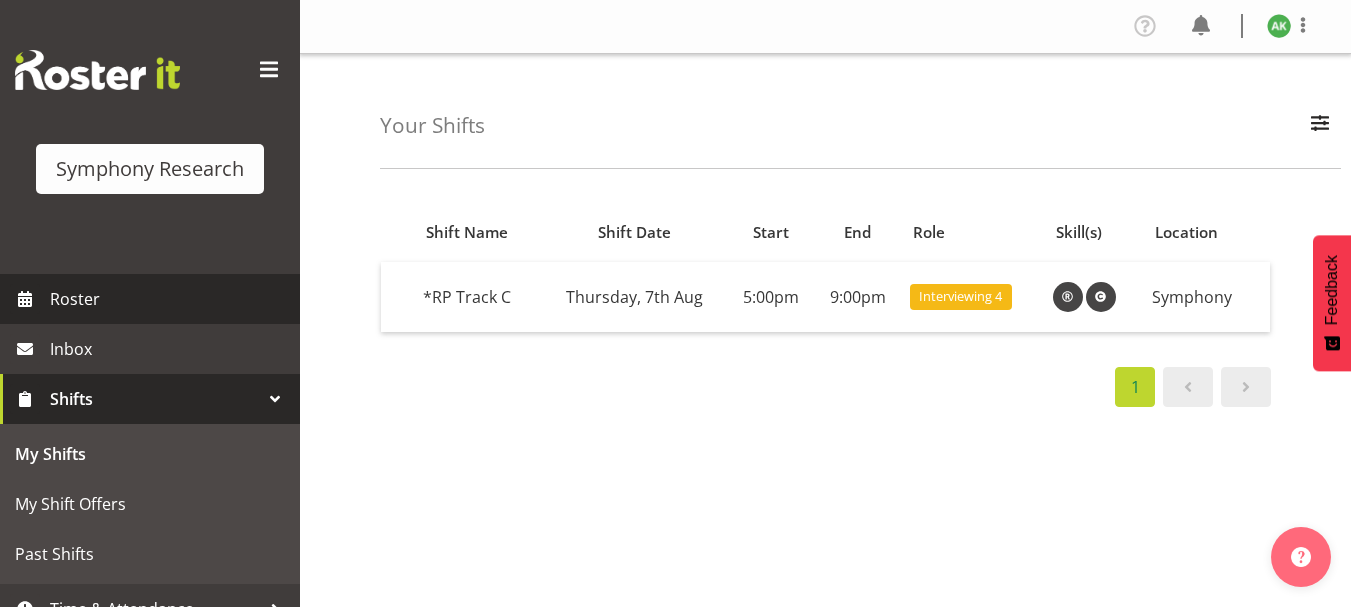 click on "Roster" at bounding box center [170, 299] 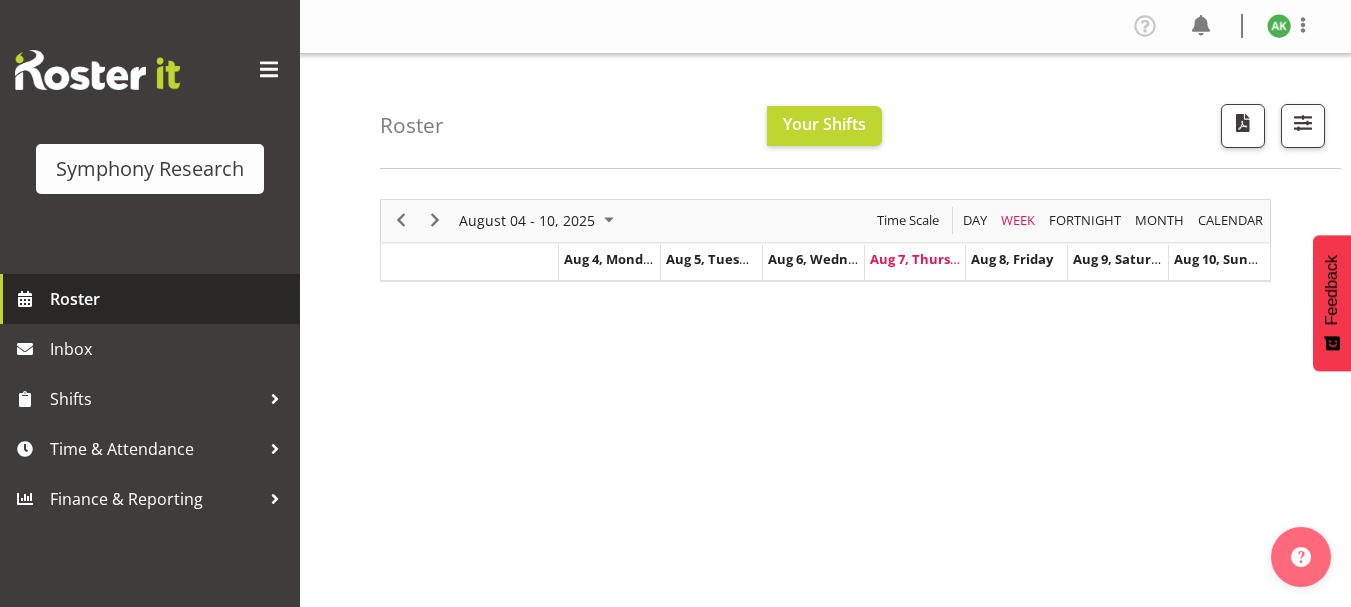 scroll, scrollTop: 0, scrollLeft: 0, axis: both 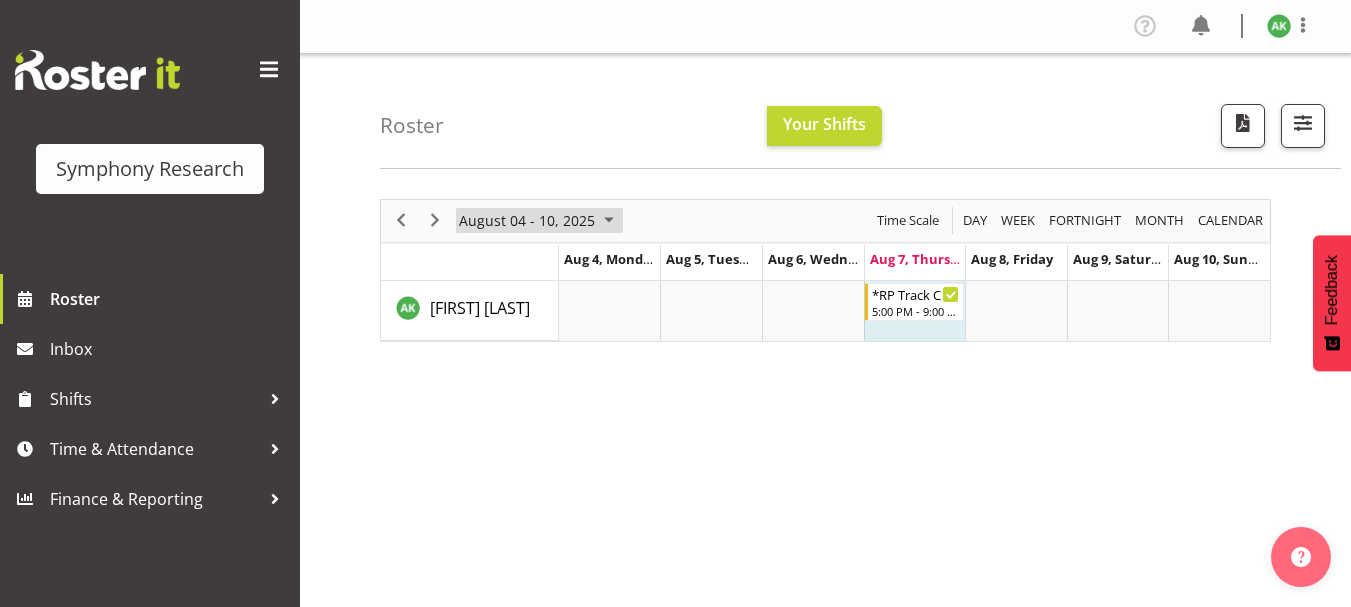 click at bounding box center [609, 220] 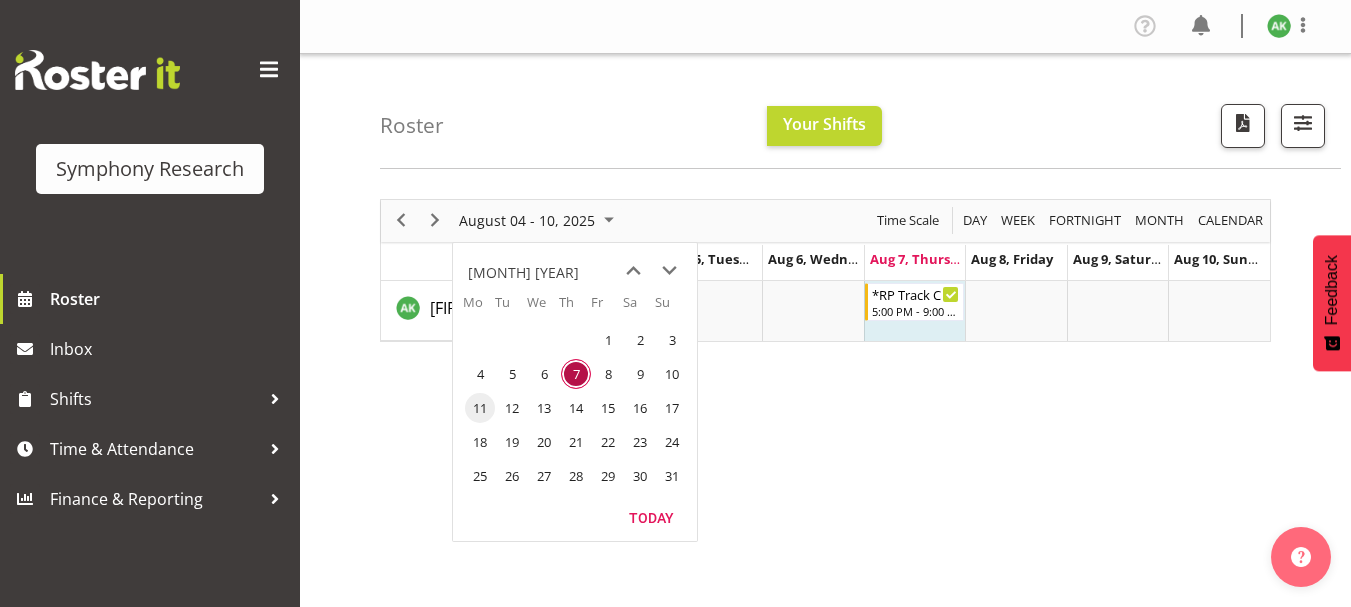 click on "11" at bounding box center [480, 408] 